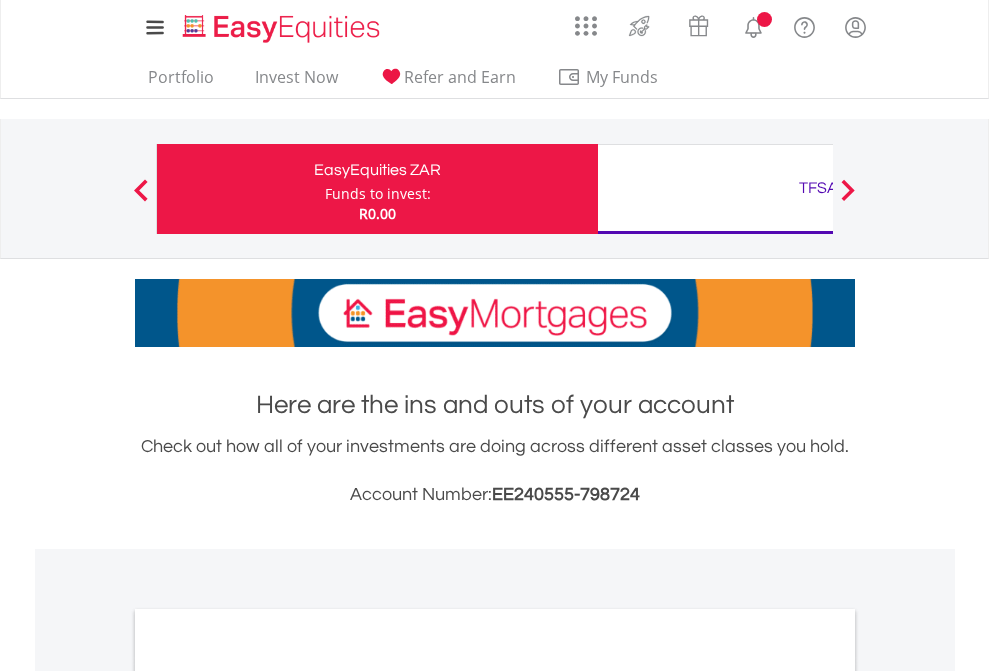 scroll, scrollTop: 0, scrollLeft: 0, axis: both 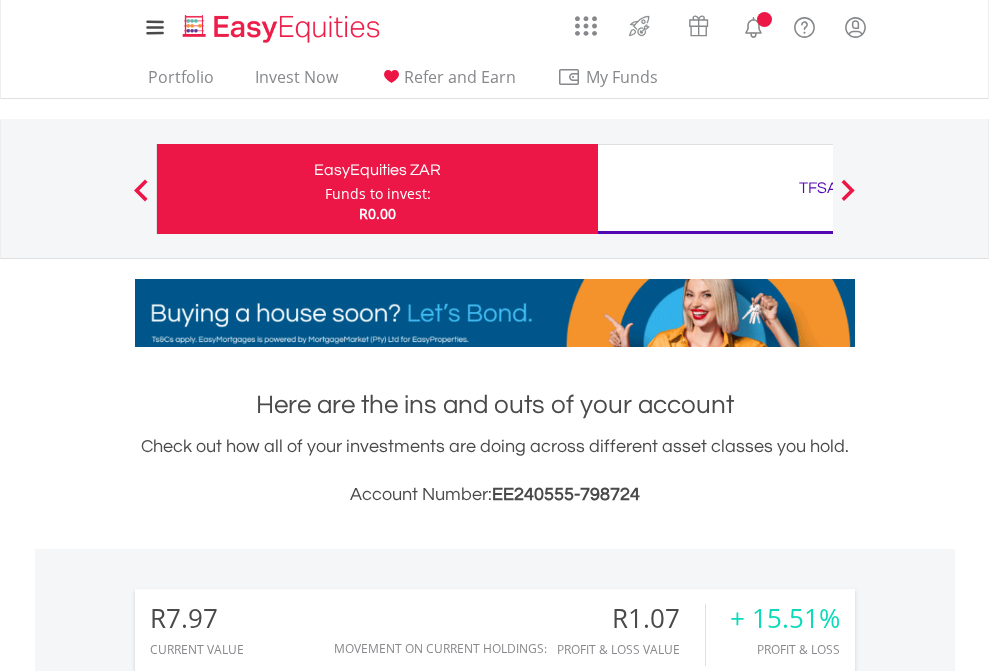 click on "Funds to invest:" at bounding box center [378, 194] 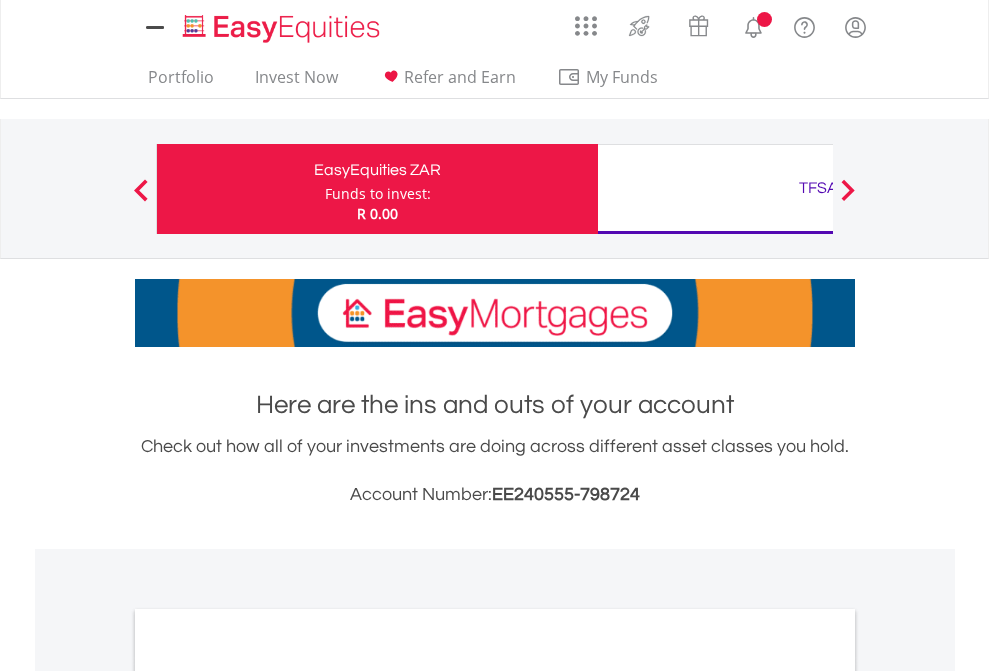 scroll, scrollTop: 0, scrollLeft: 0, axis: both 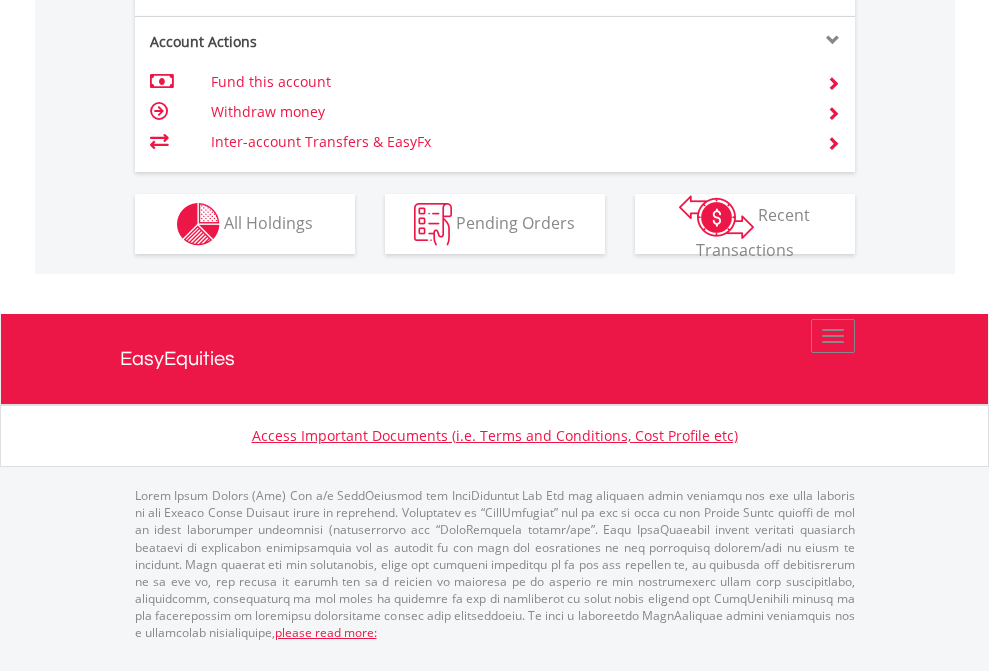 click on "Investment types" at bounding box center [706, -337] 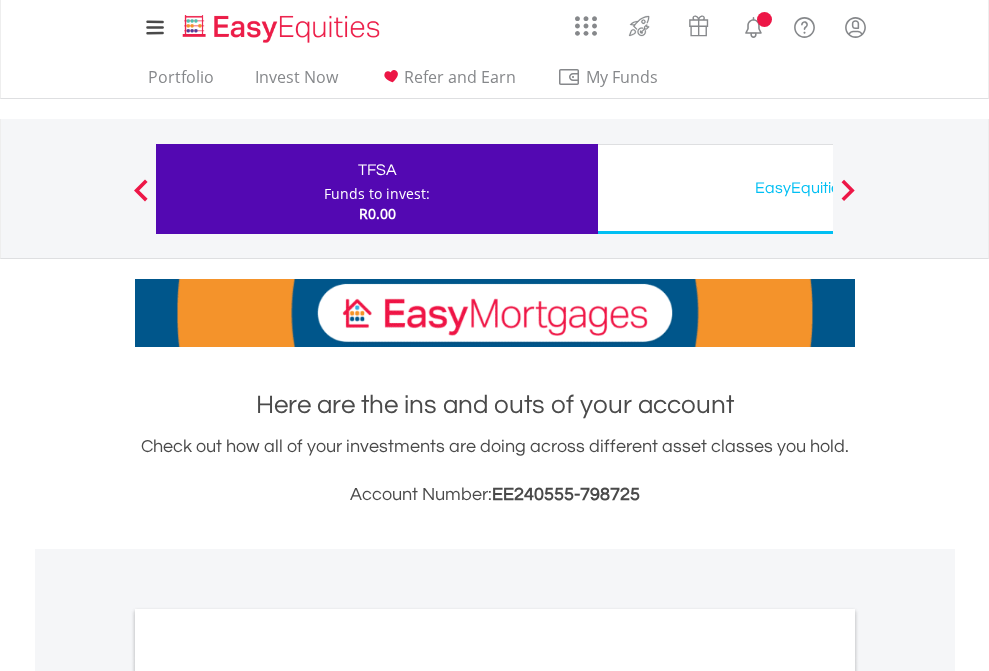 scroll, scrollTop: 0, scrollLeft: 0, axis: both 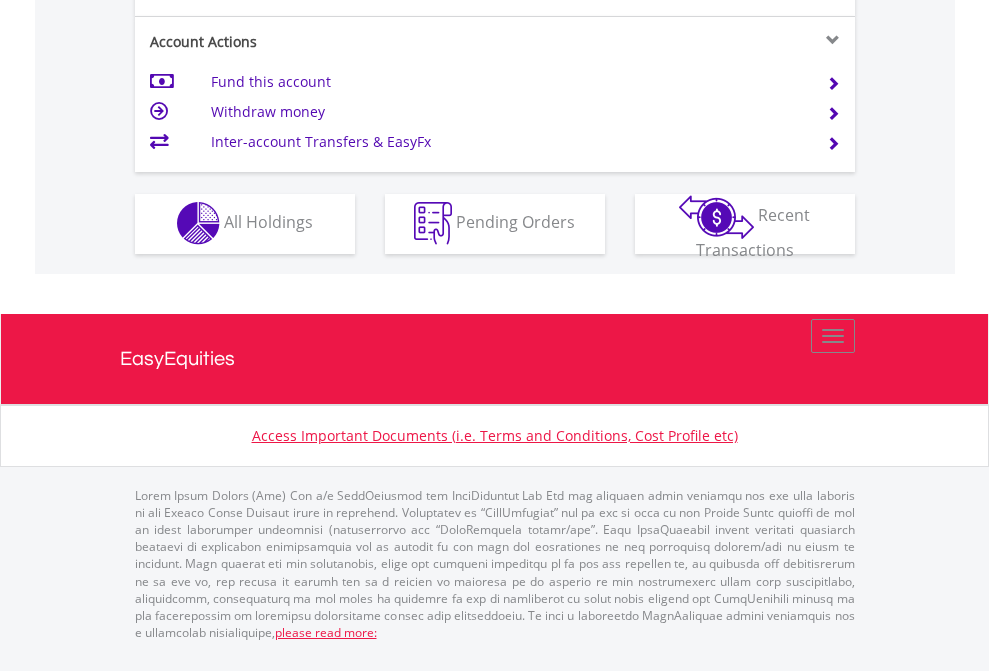 click on "Investment types" at bounding box center [706, -353] 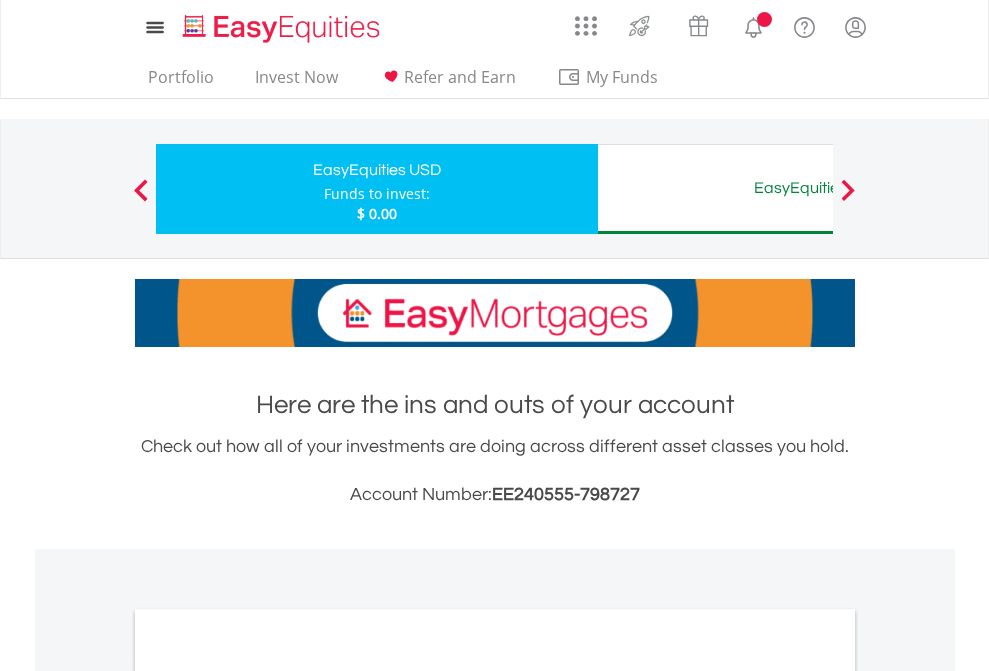 scroll, scrollTop: 0, scrollLeft: 0, axis: both 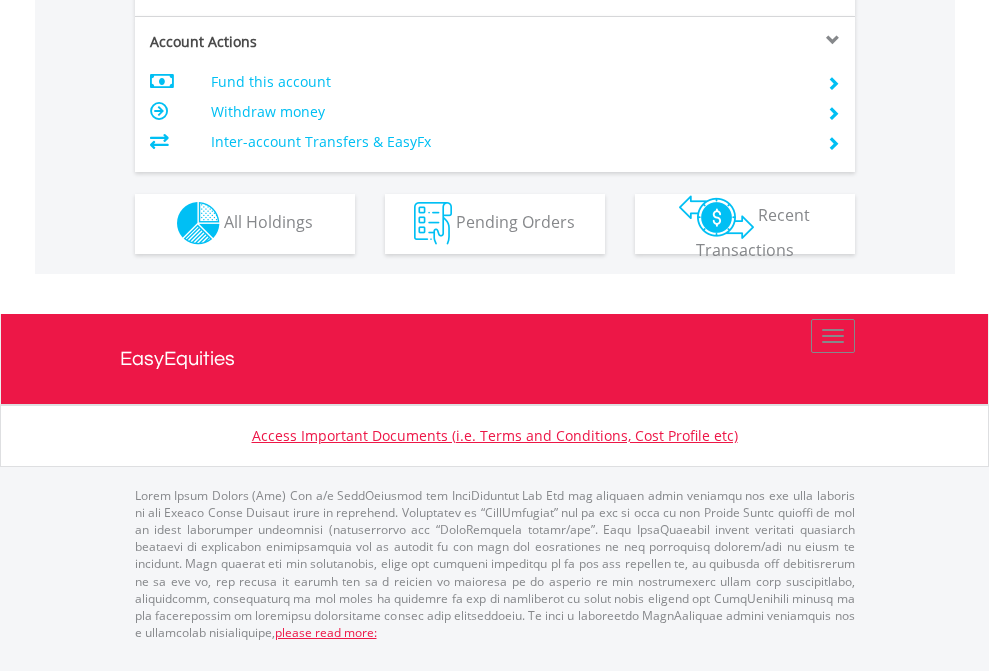 click on "Investment types" at bounding box center [706, -353] 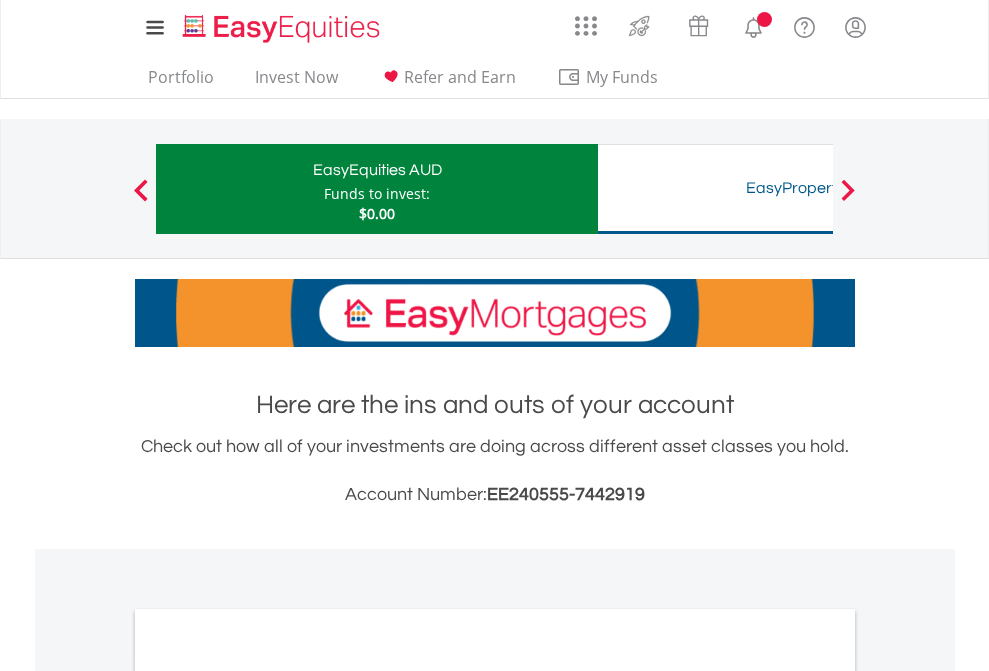 scroll, scrollTop: 0, scrollLeft: 0, axis: both 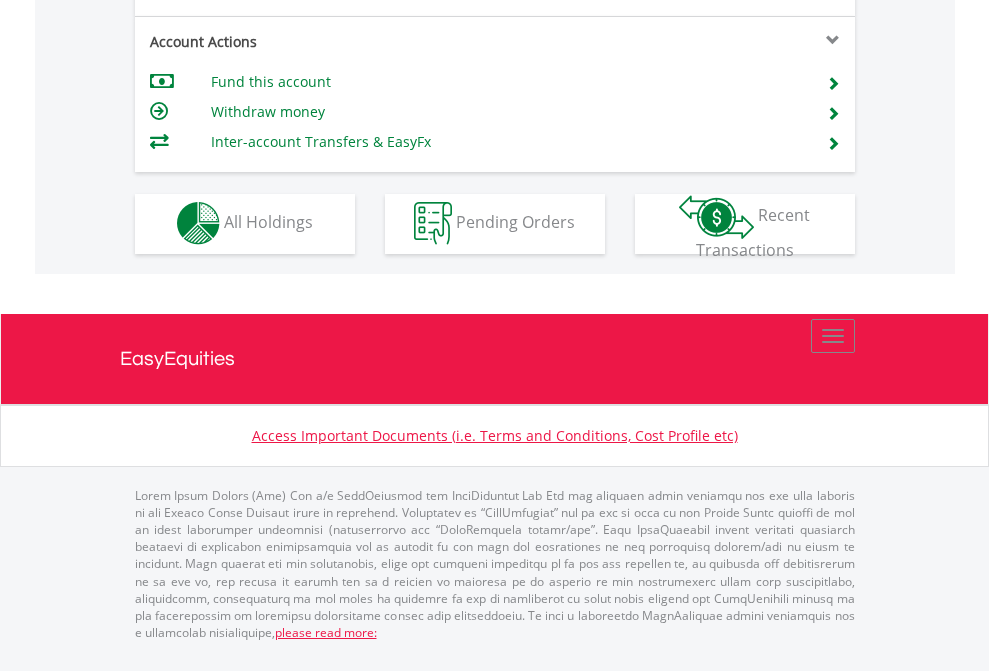 click on "Investment types" at bounding box center [706, -353] 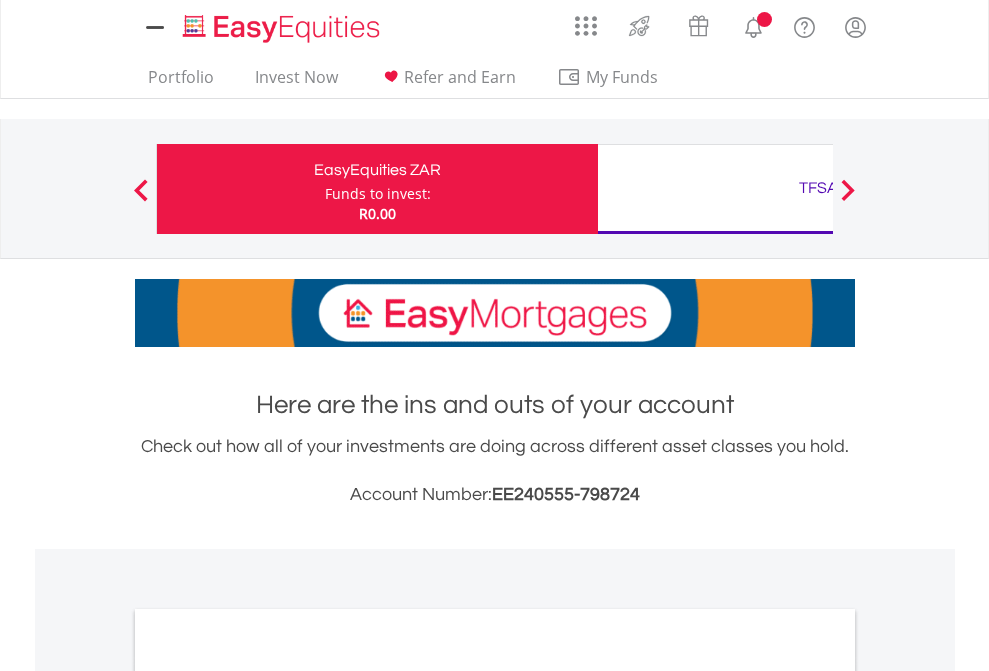 scroll, scrollTop: 0, scrollLeft: 0, axis: both 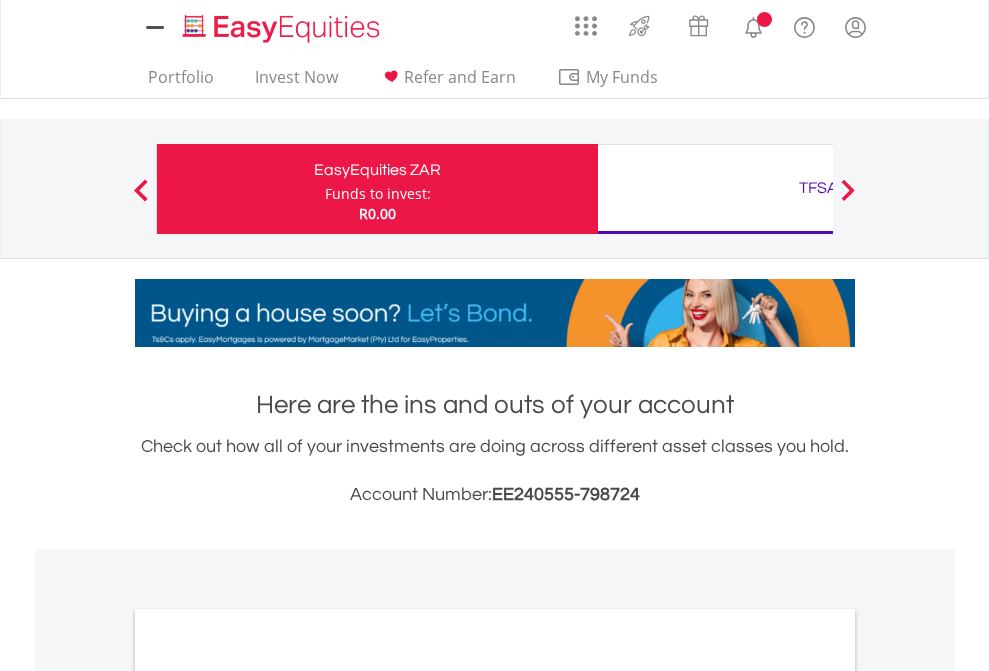 click on "All Holdings" at bounding box center [268, 1096] 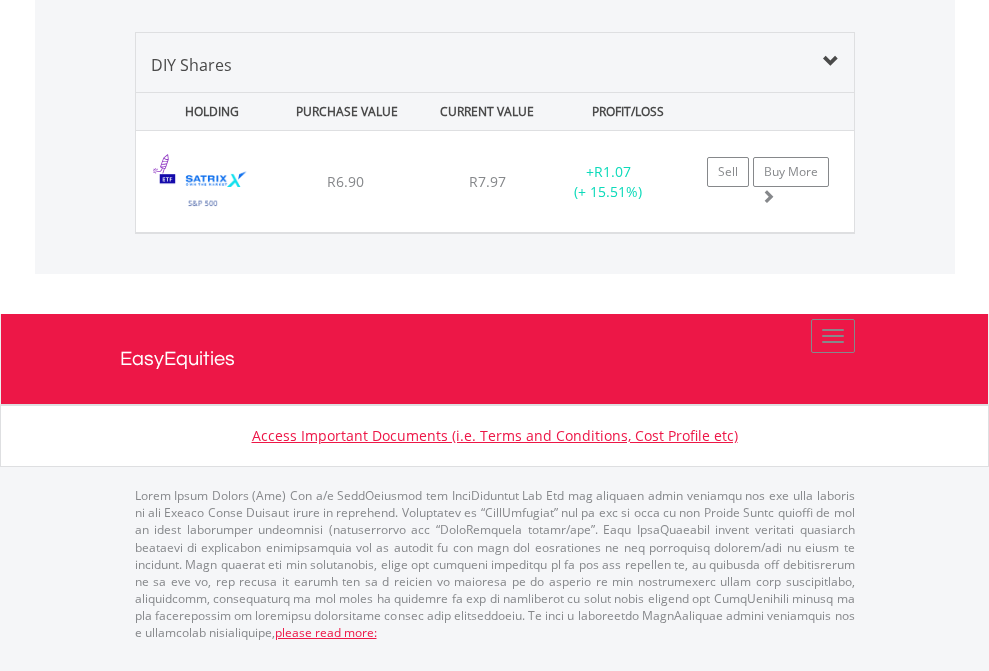 scroll, scrollTop: 2225, scrollLeft: 0, axis: vertical 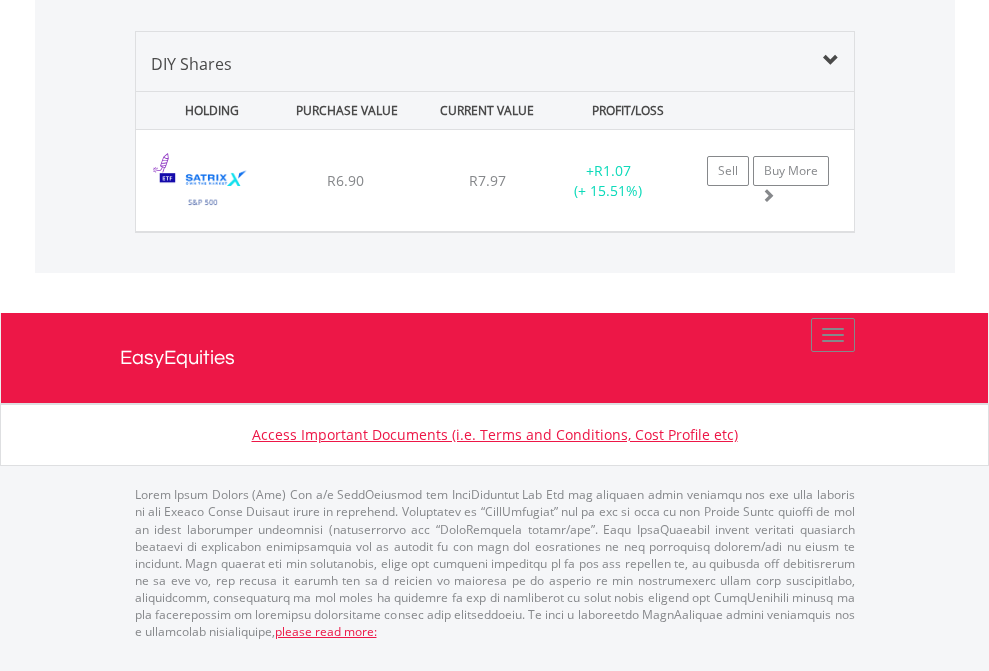 click on "TFSA" at bounding box center [818, -1339] 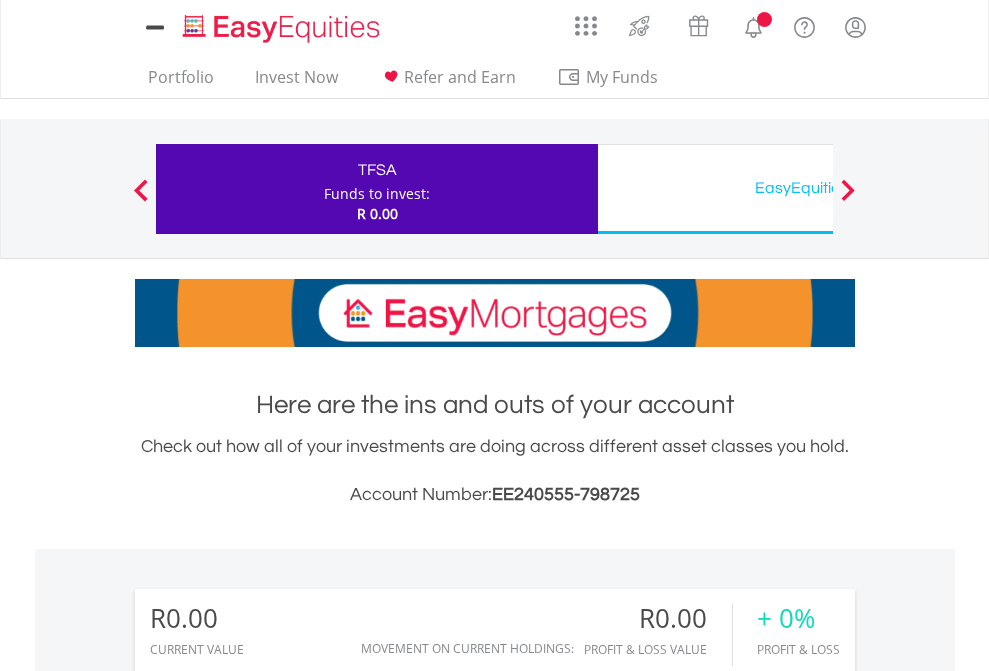 scroll, scrollTop: 0, scrollLeft: 0, axis: both 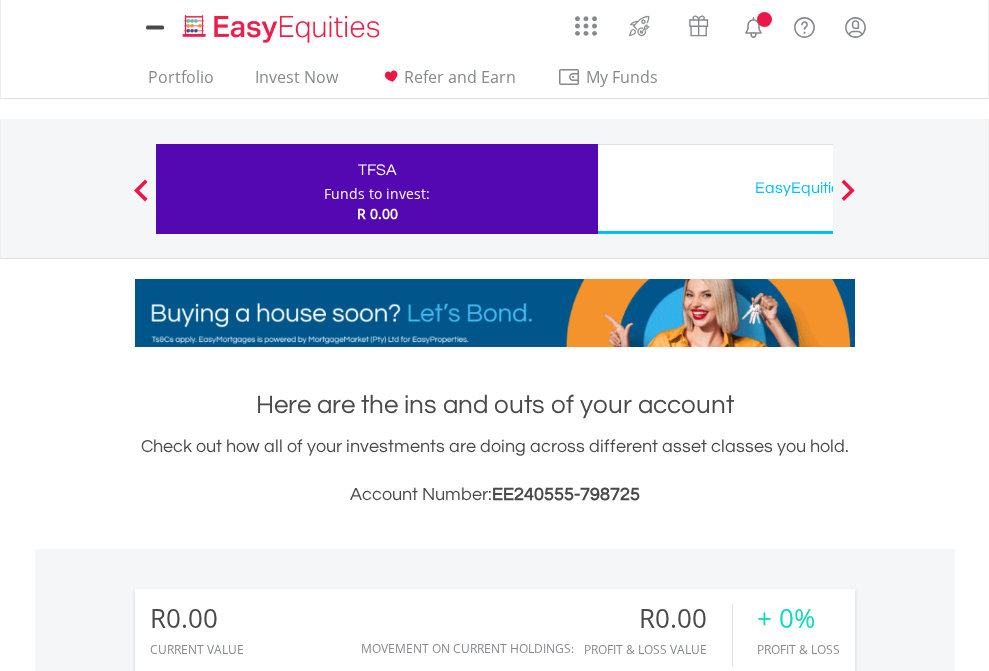 click on "All Holdings" at bounding box center [268, 1442] 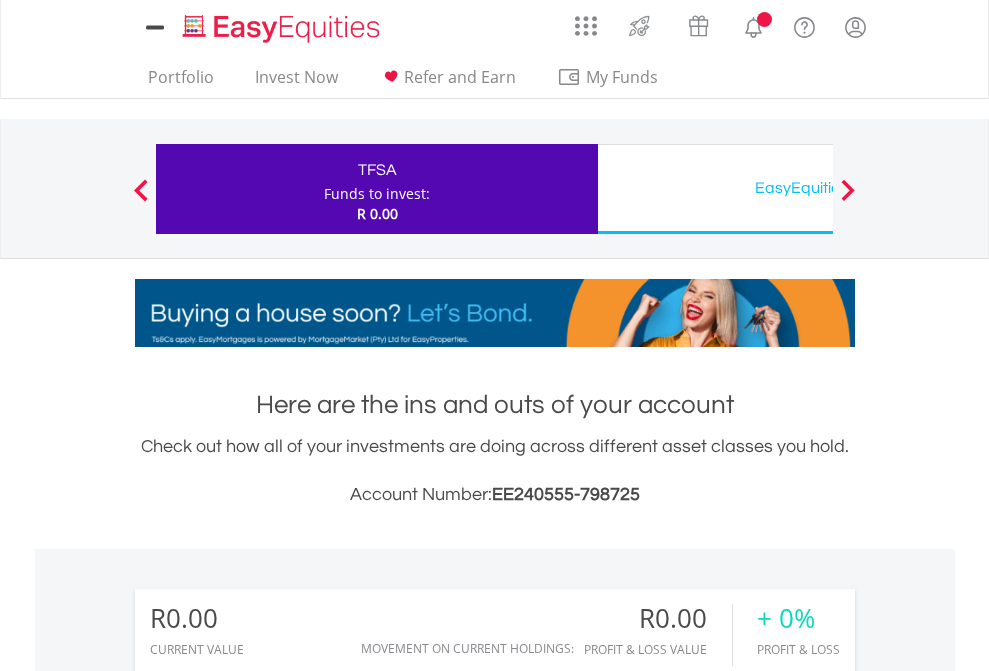 scroll, scrollTop: 999808, scrollLeft: 999687, axis: both 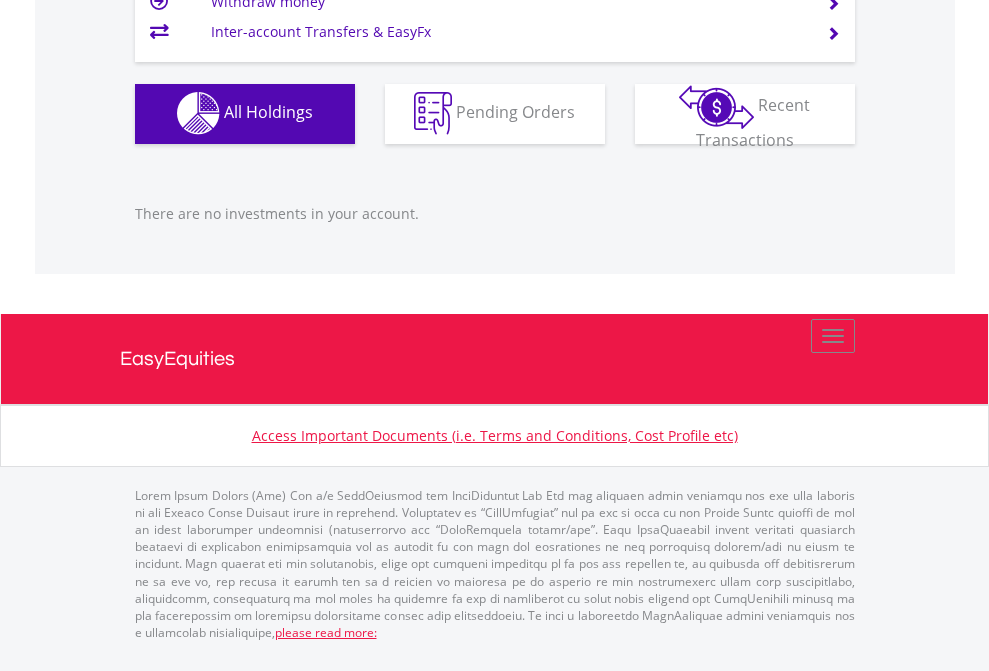 click on "EasyEquities USD" at bounding box center (818, -1142) 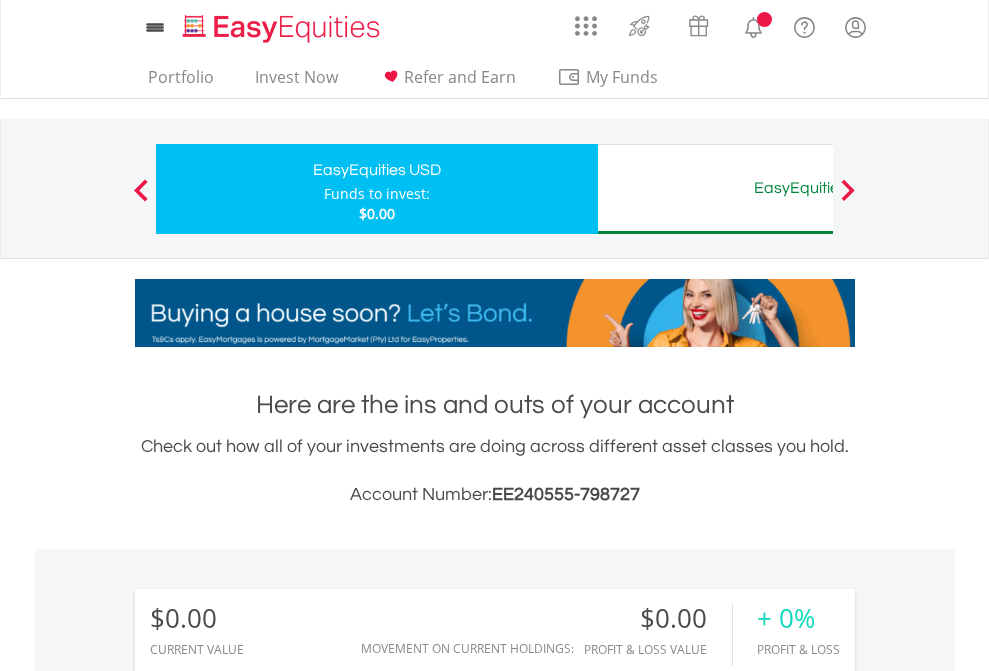 click on "All Holdings" at bounding box center (268, 1442) 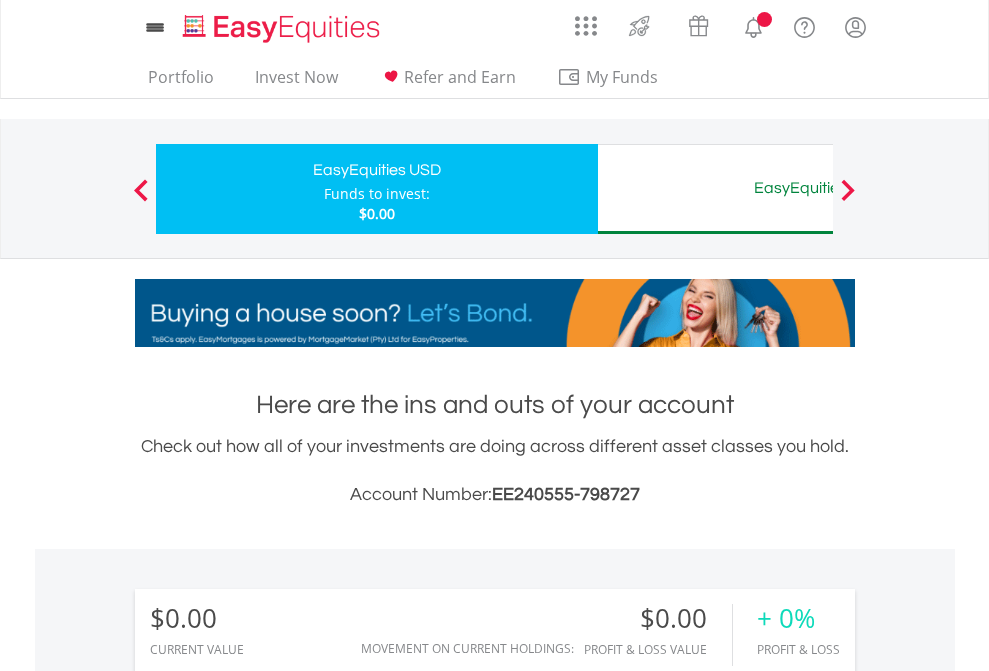 scroll, scrollTop: 1486, scrollLeft: 0, axis: vertical 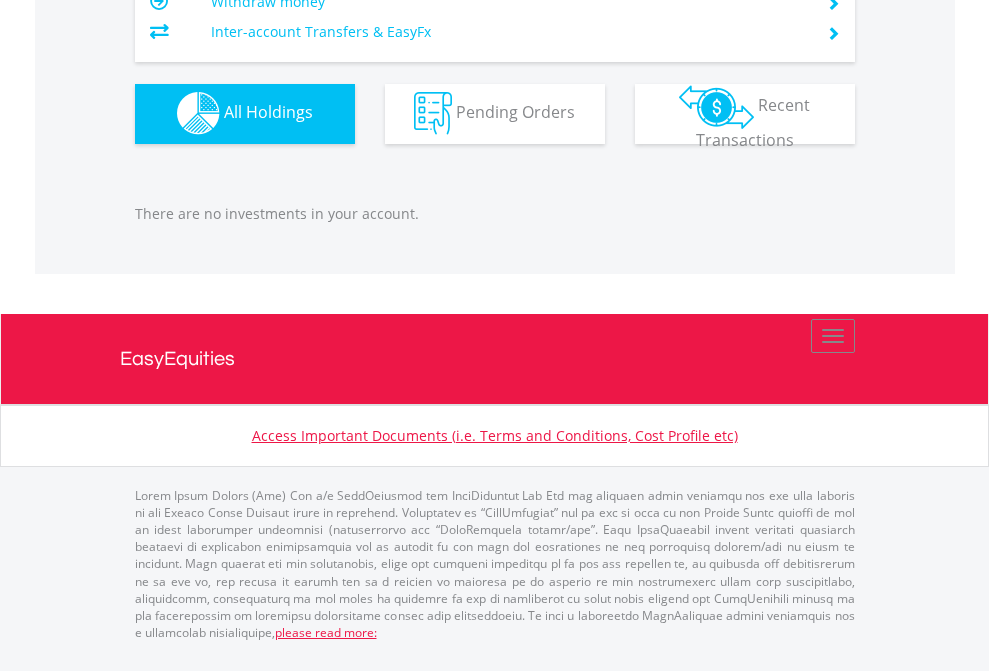 click on "EasyEquities AUD" at bounding box center (818, -1142) 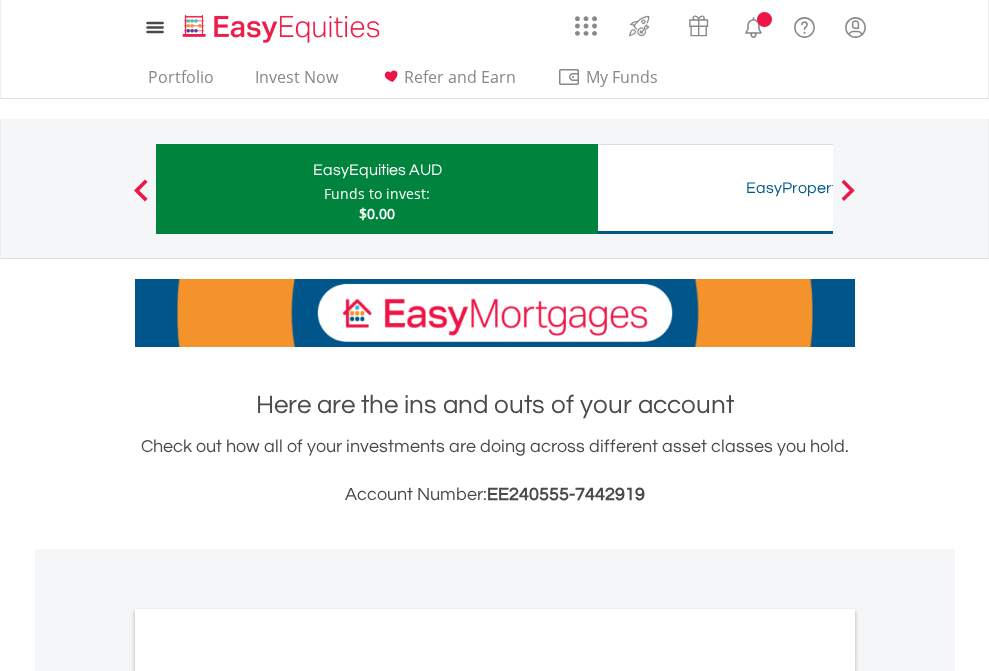 scroll, scrollTop: 0, scrollLeft: 0, axis: both 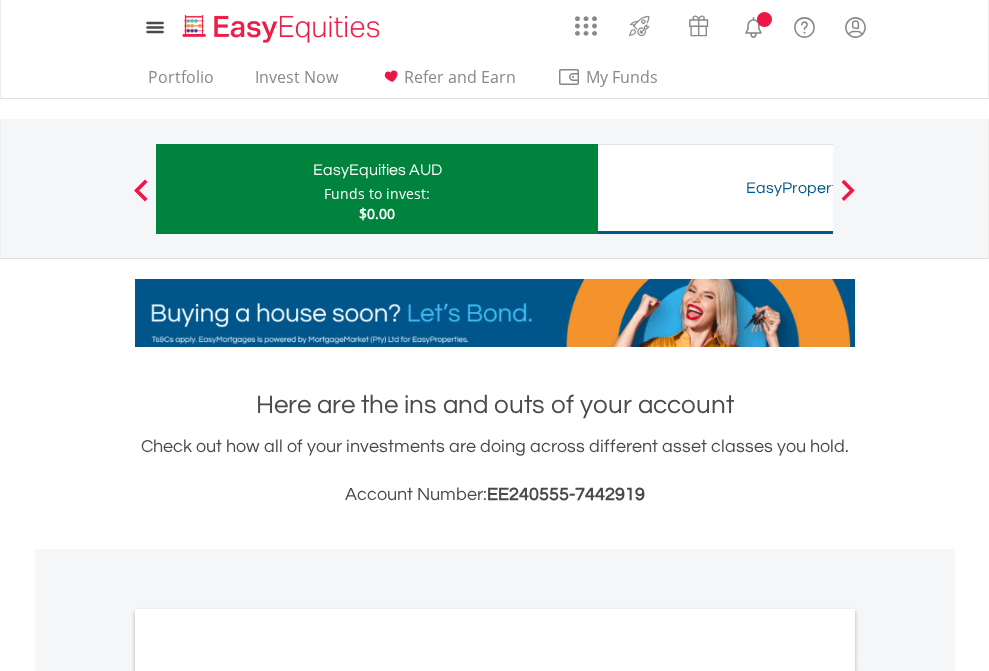 click on "All Holdings" at bounding box center [268, 1096] 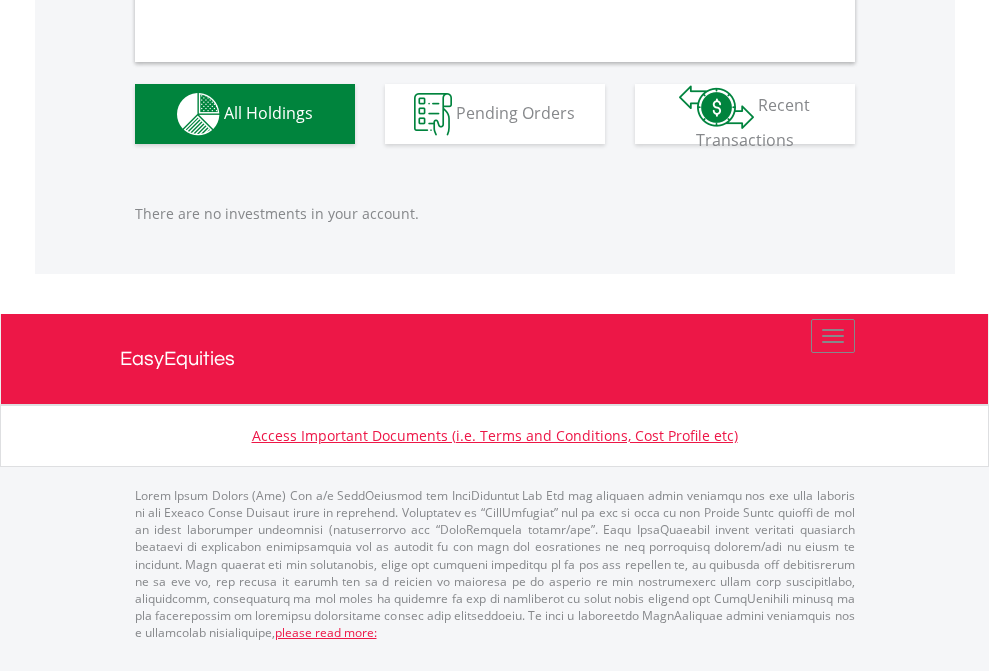 scroll, scrollTop: 1980, scrollLeft: 0, axis: vertical 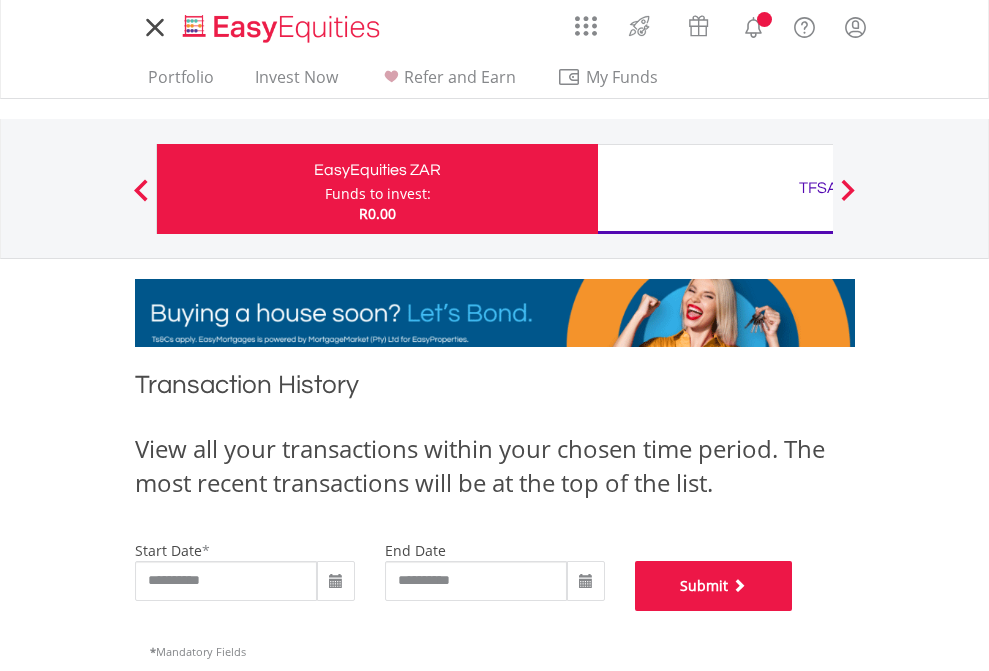 click on "Submit" at bounding box center (714, 586) 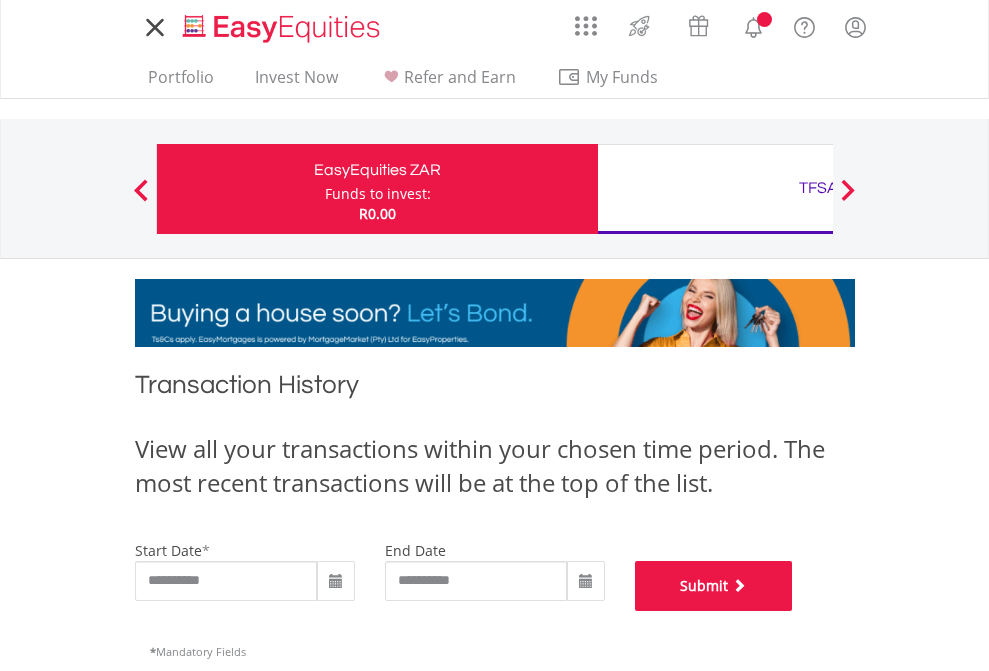 scroll, scrollTop: 811, scrollLeft: 0, axis: vertical 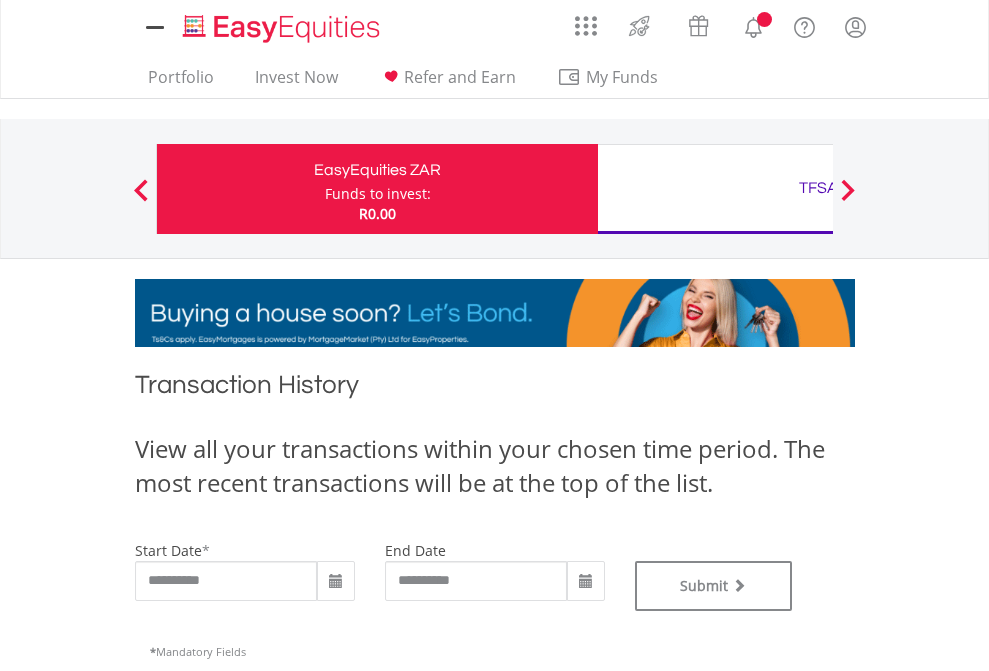 click on "TFSA" at bounding box center (818, 188) 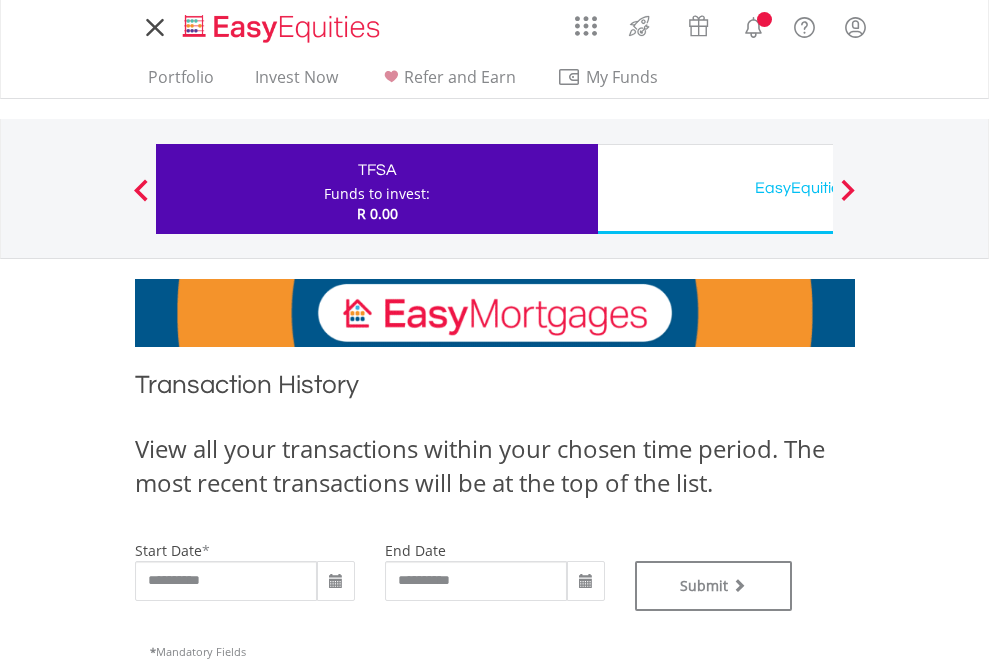 scroll, scrollTop: 0, scrollLeft: 0, axis: both 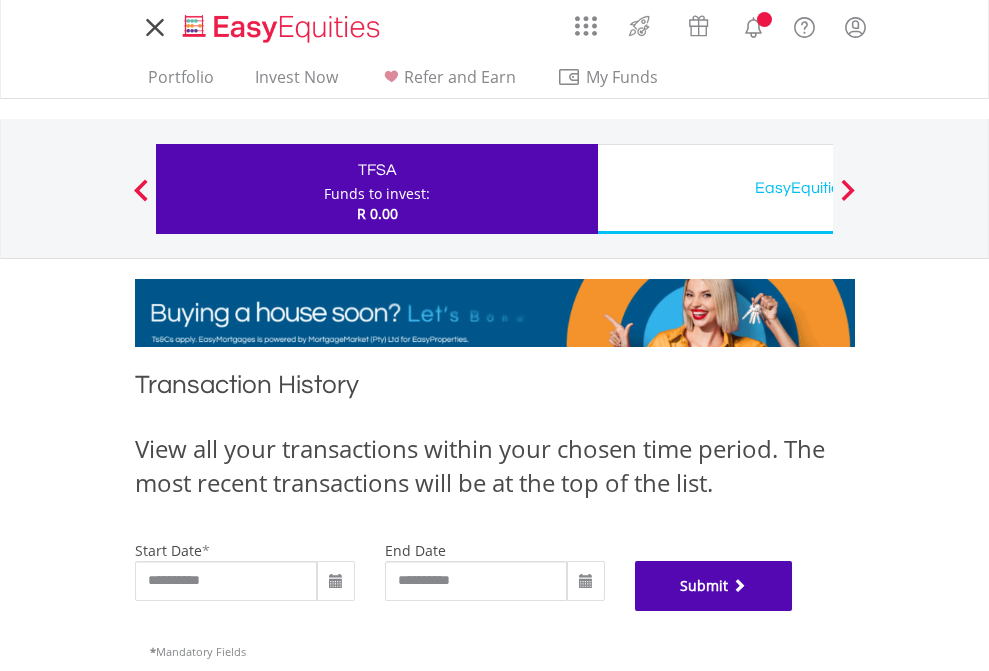 click on "Submit" at bounding box center (714, 586) 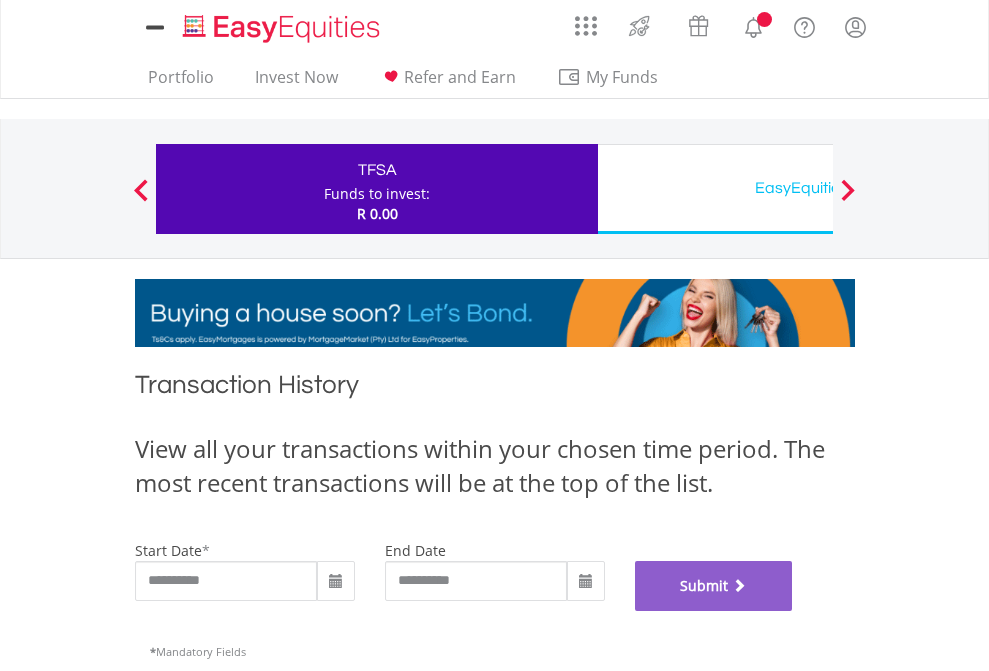 scroll, scrollTop: 811, scrollLeft: 0, axis: vertical 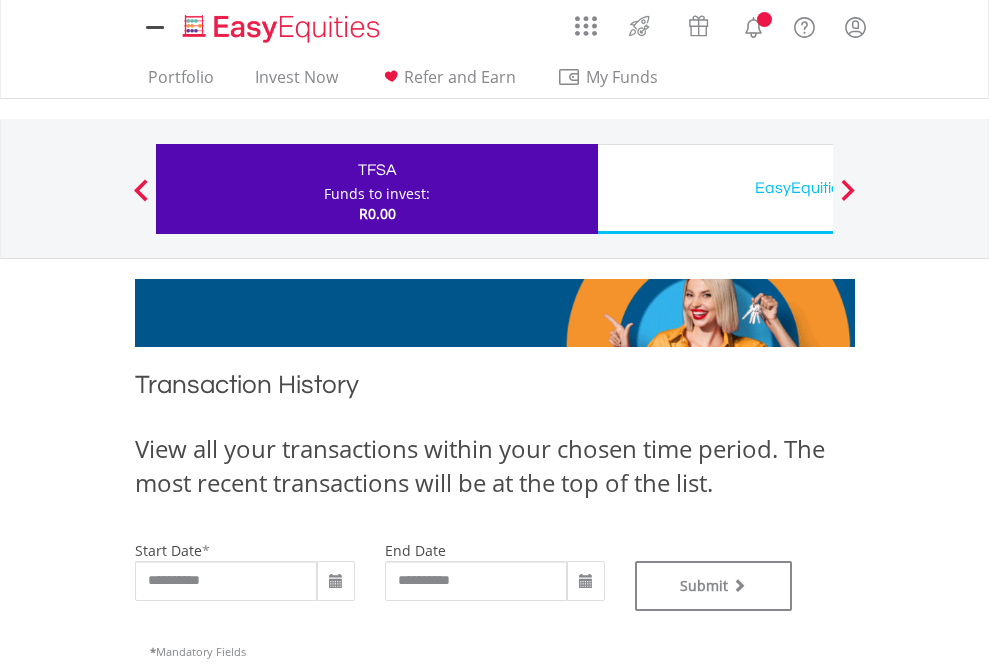 click on "EasyEquities USD" at bounding box center (818, 188) 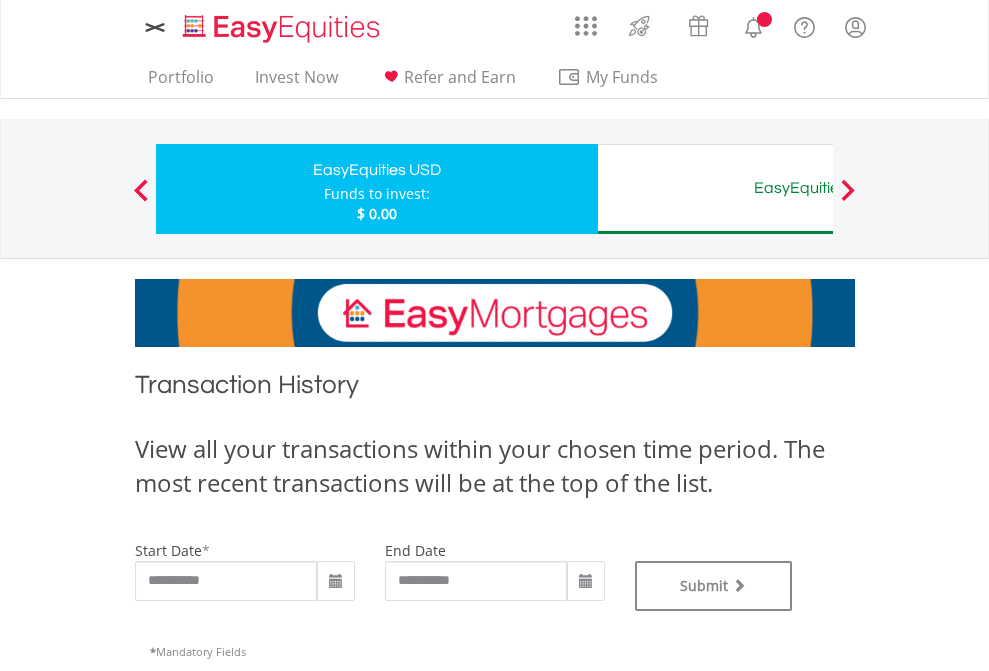 scroll, scrollTop: 0, scrollLeft: 0, axis: both 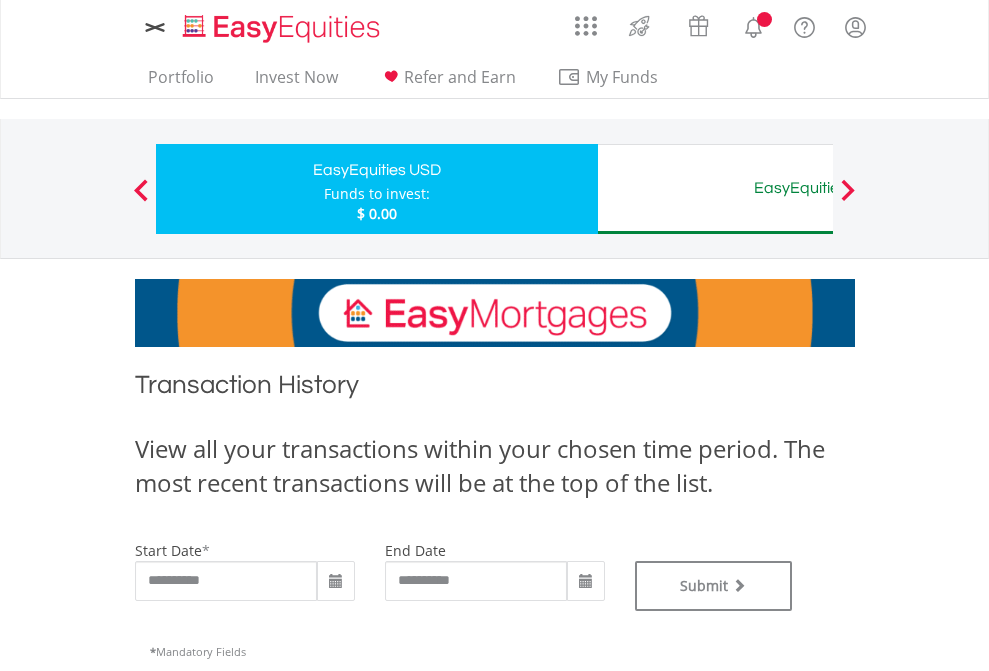 type on "**********" 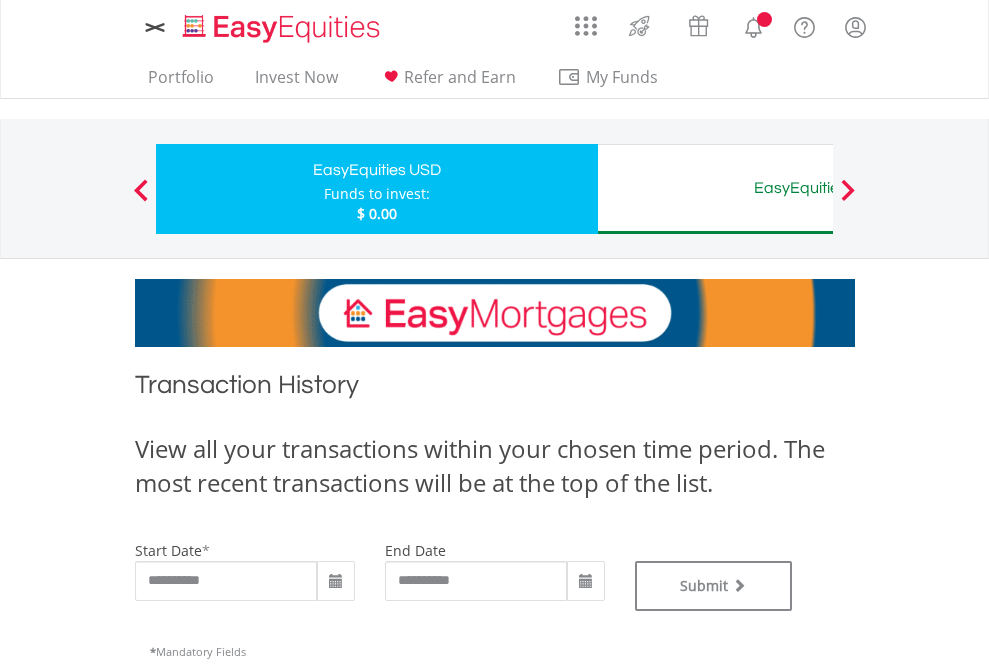 type on "**********" 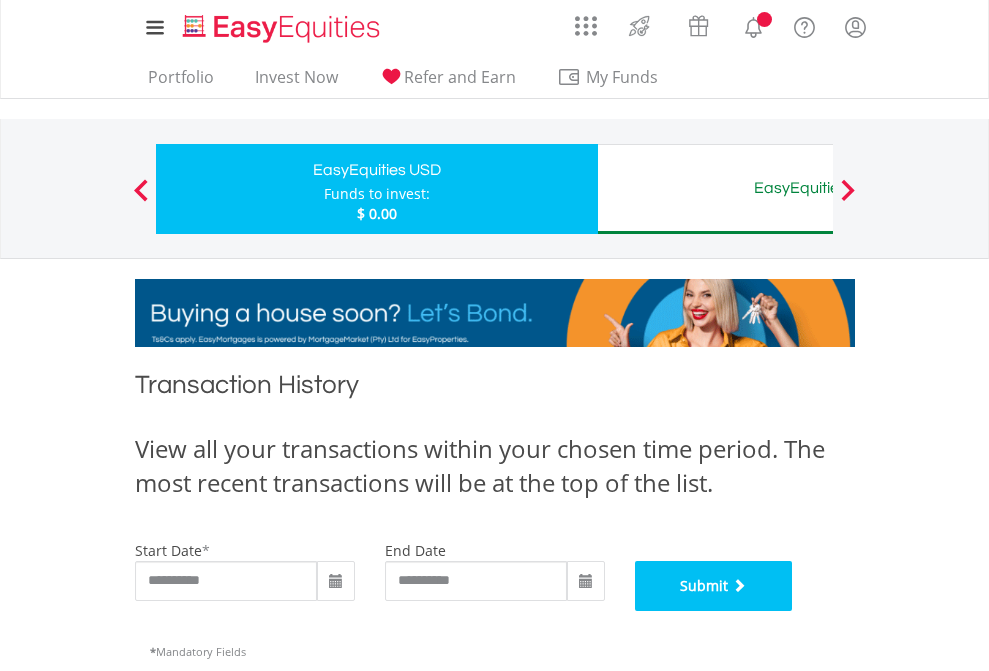 click on "Submit" at bounding box center [714, 586] 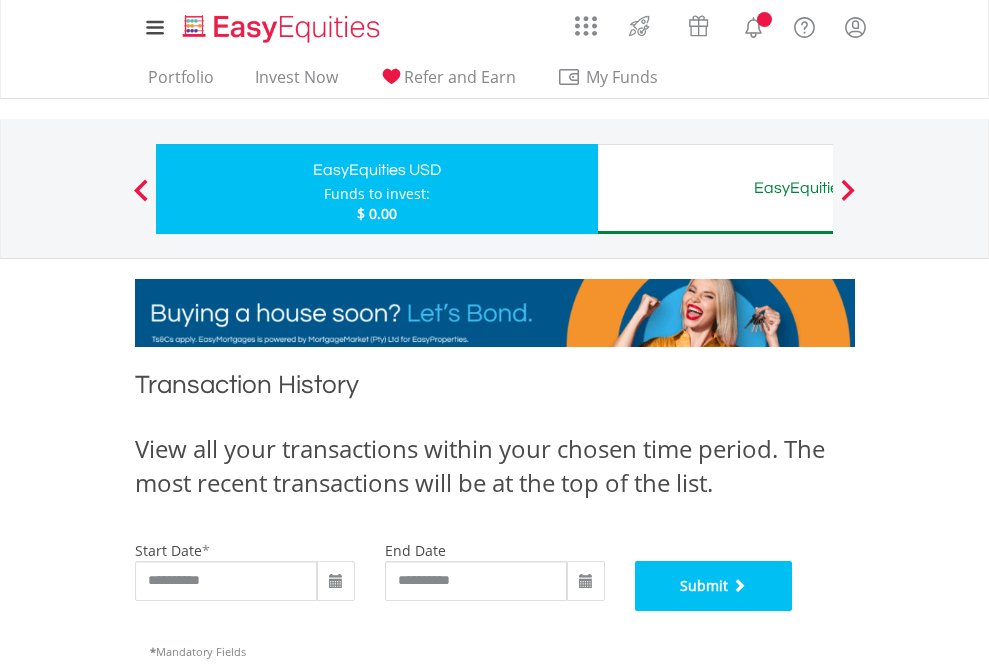 scroll, scrollTop: 811, scrollLeft: 0, axis: vertical 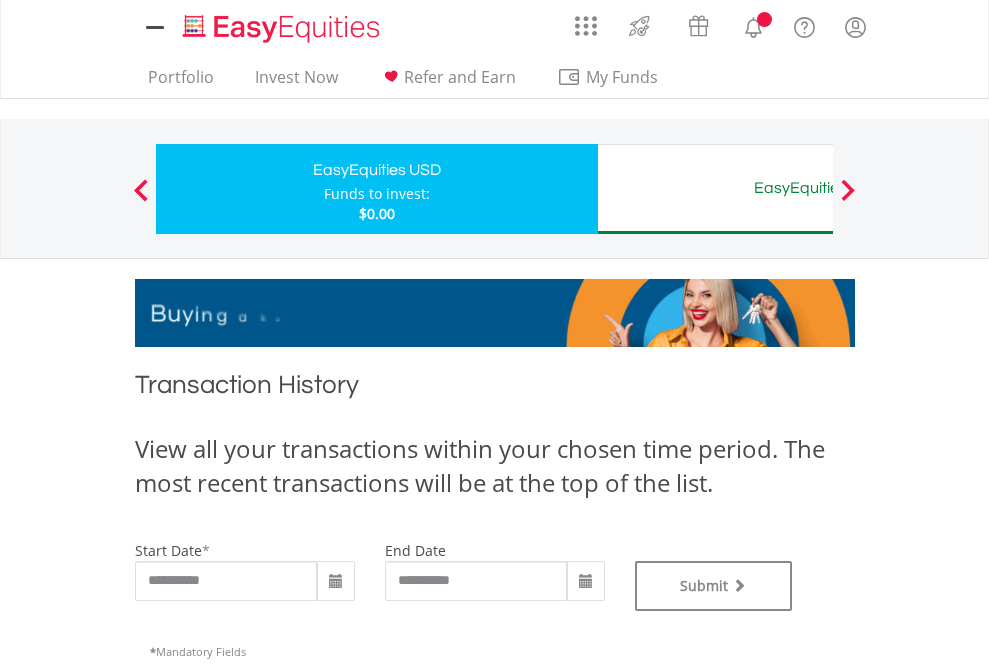 click on "EasyEquities AUD" at bounding box center (818, 188) 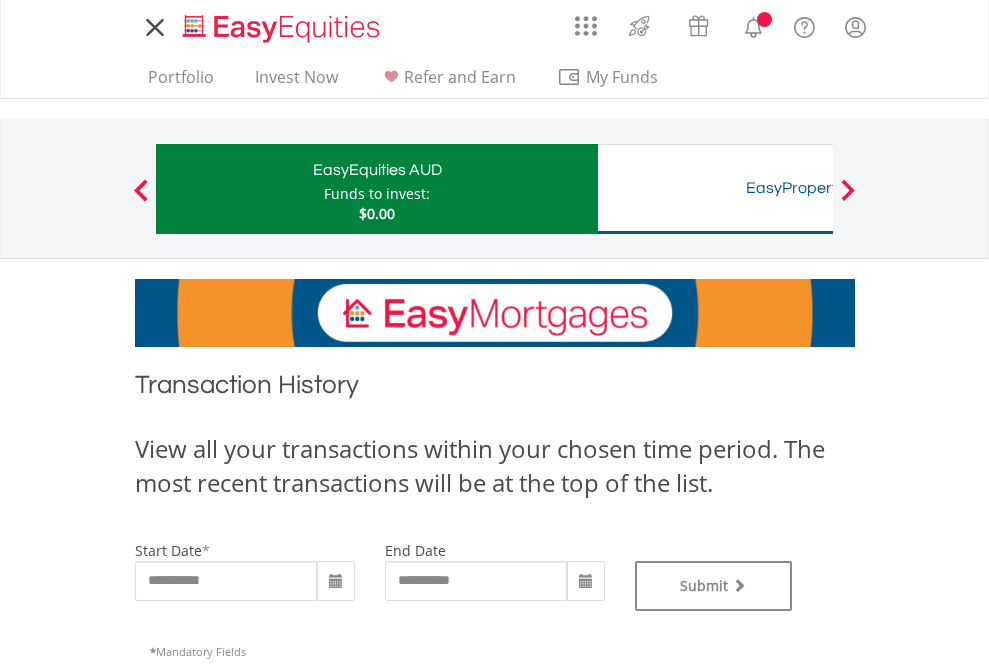 scroll, scrollTop: 0, scrollLeft: 0, axis: both 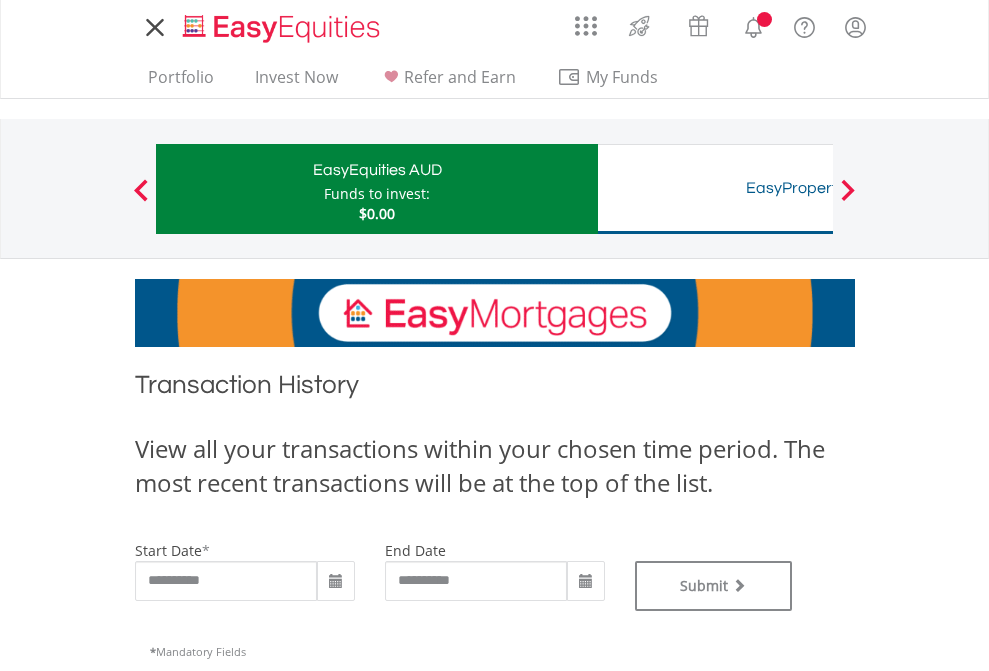 type on "**********" 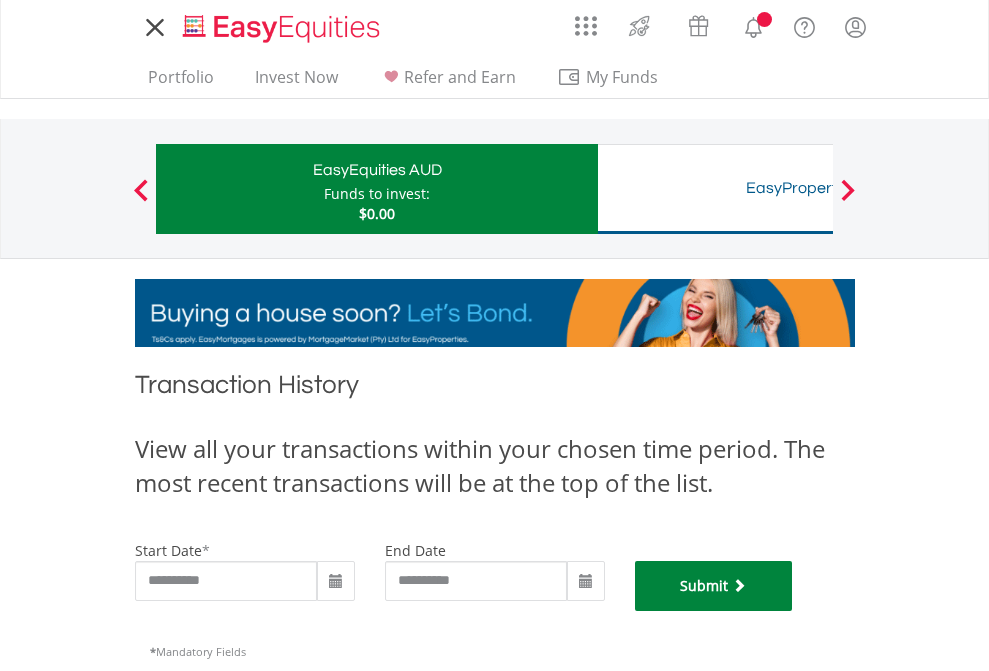 click on "Submit" at bounding box center (714, 586) 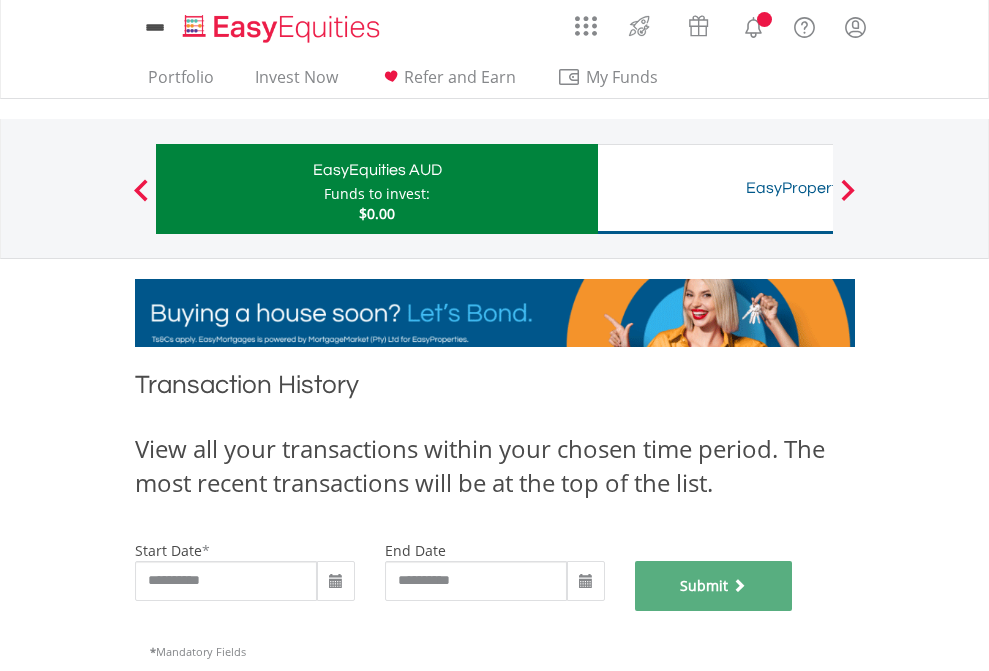 scroll, scrollTop: 811, scrollLeft: 0, axis: vertical 